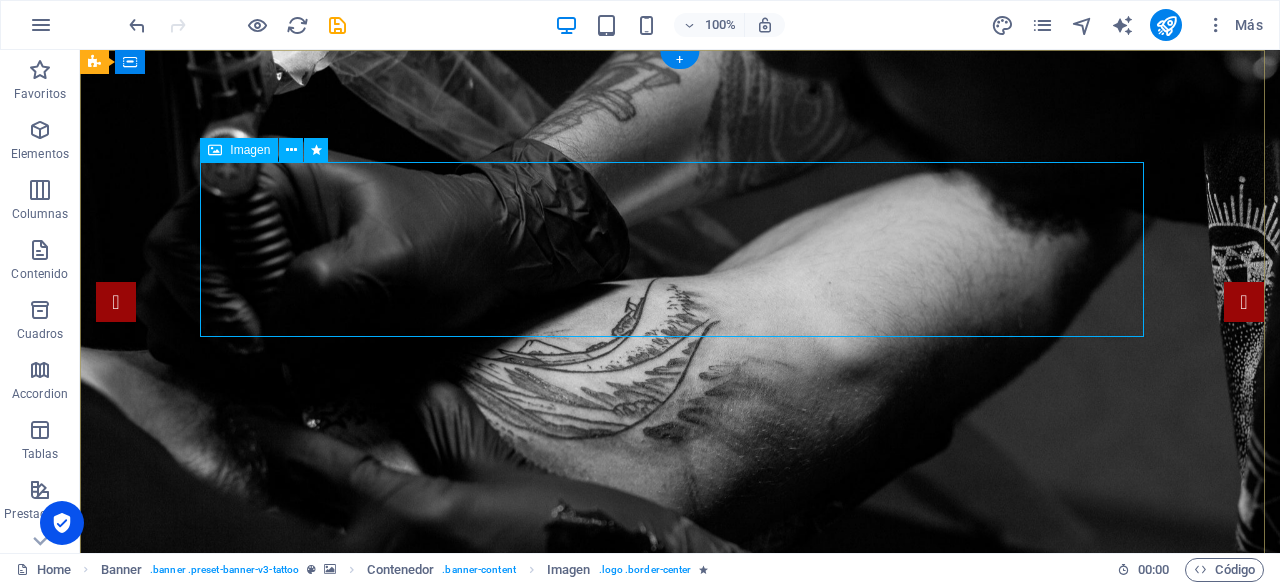 scroll, scrollTop: 0, scrollLeft: 0, axis: both 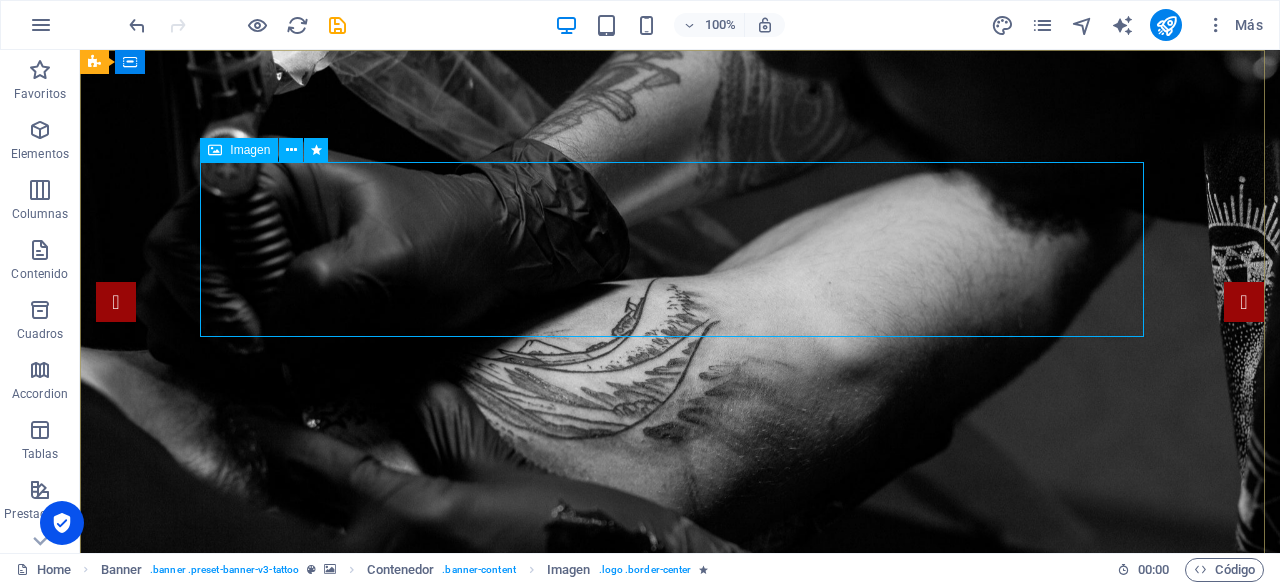 click on "Imagen" at bounding box center (250, 150) 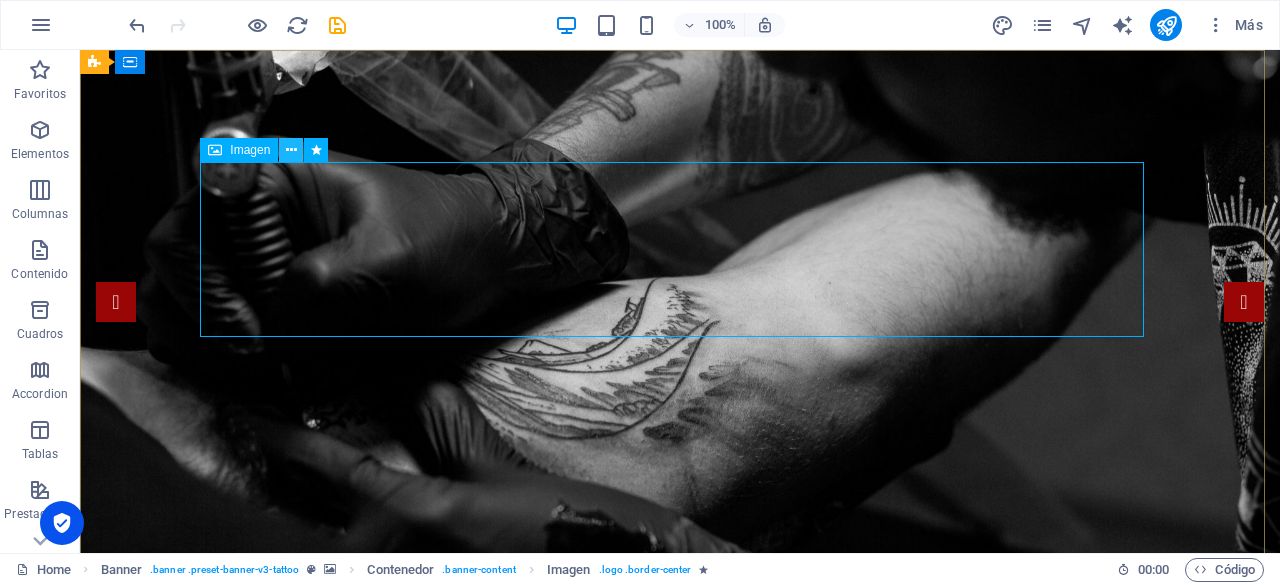 click at bounding box center [291, 150] 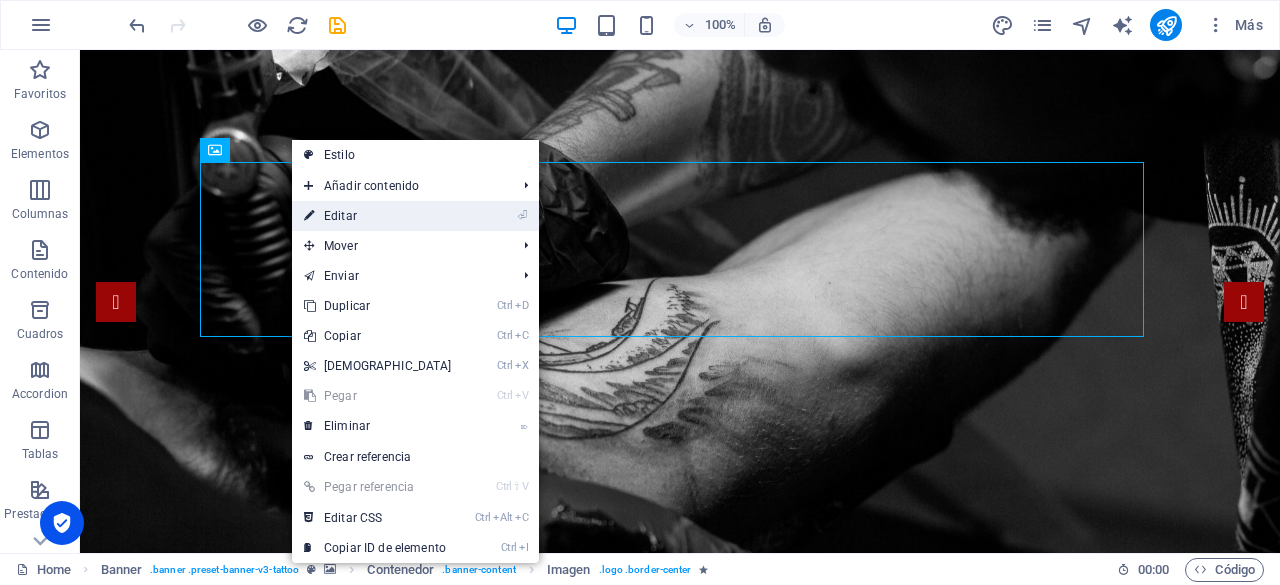 click on "⏎  Editar" at bounding box center (378, 216) 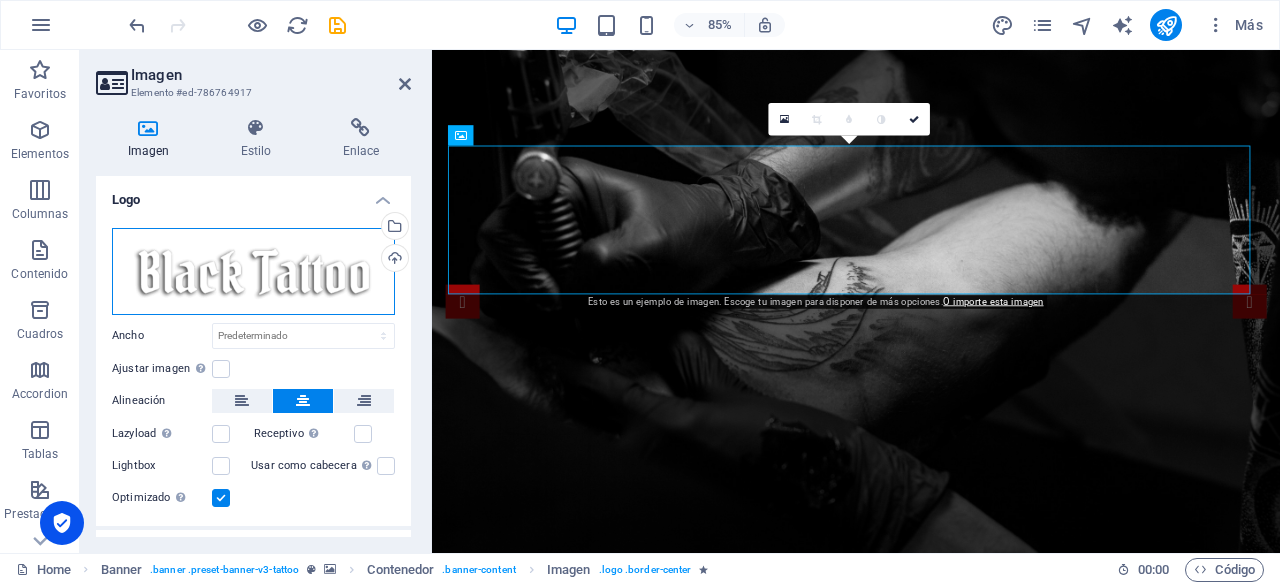 click on "Arrastra archivos aquí, haz clic para escoger archivos o  selecciona archivos de Archivos o de nuestra galería gratuita de fotos y vídeos" at bounding box center [253, 271] 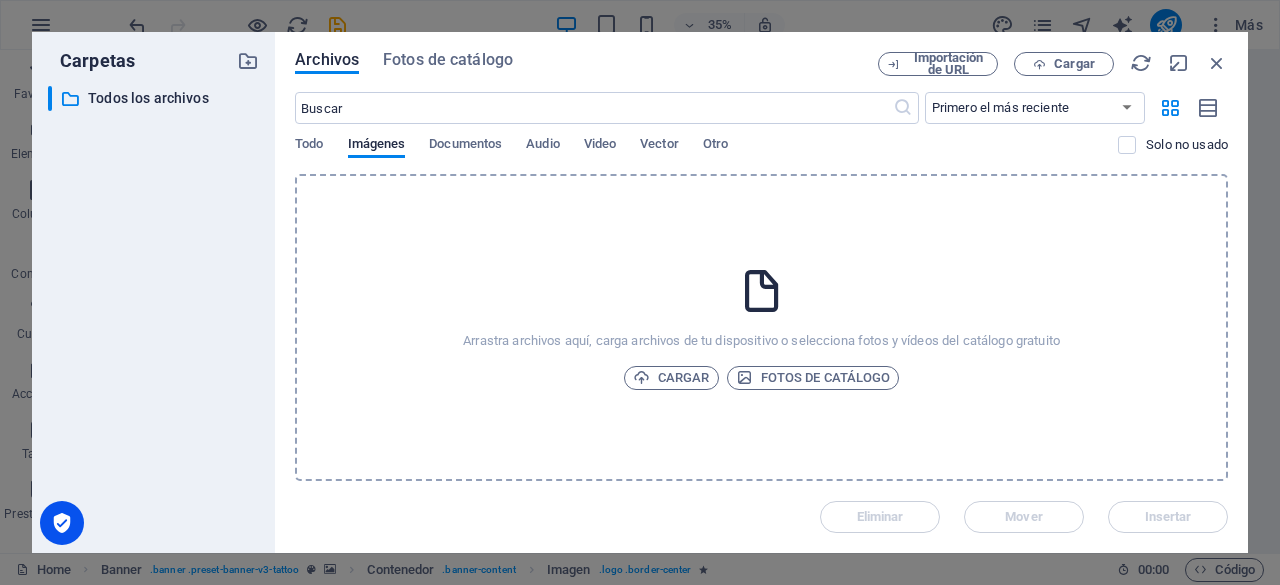 click on "Arrastra archivos aquí, carga archivos de tu dispositivo o selecciona fotos y vídeos del catálogo gratuito Cargar Fotos de catálogo" at bounding box center (761, 327) 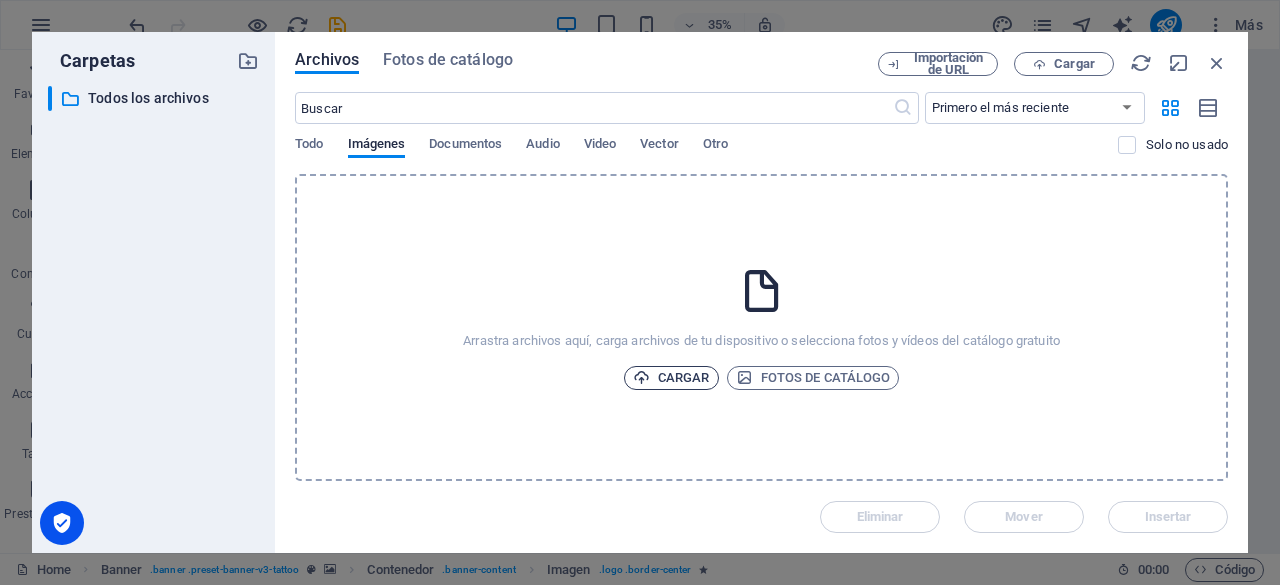 click on "Cargar" at bounding box center [671, 378] 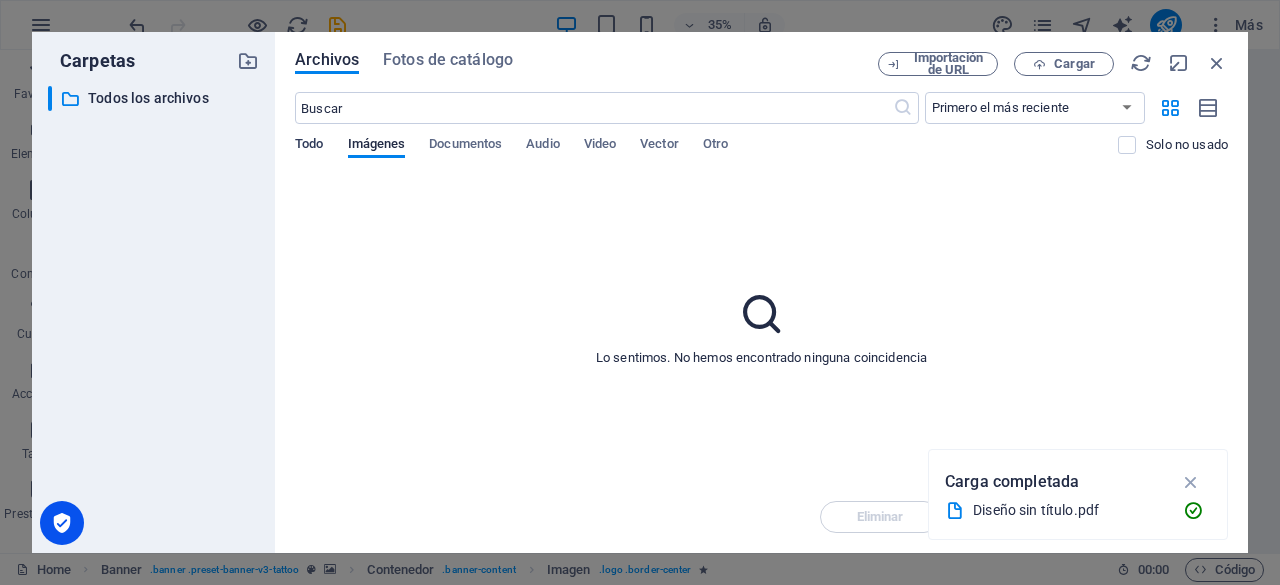 click on "Todo" at bounding box center (309, 146) 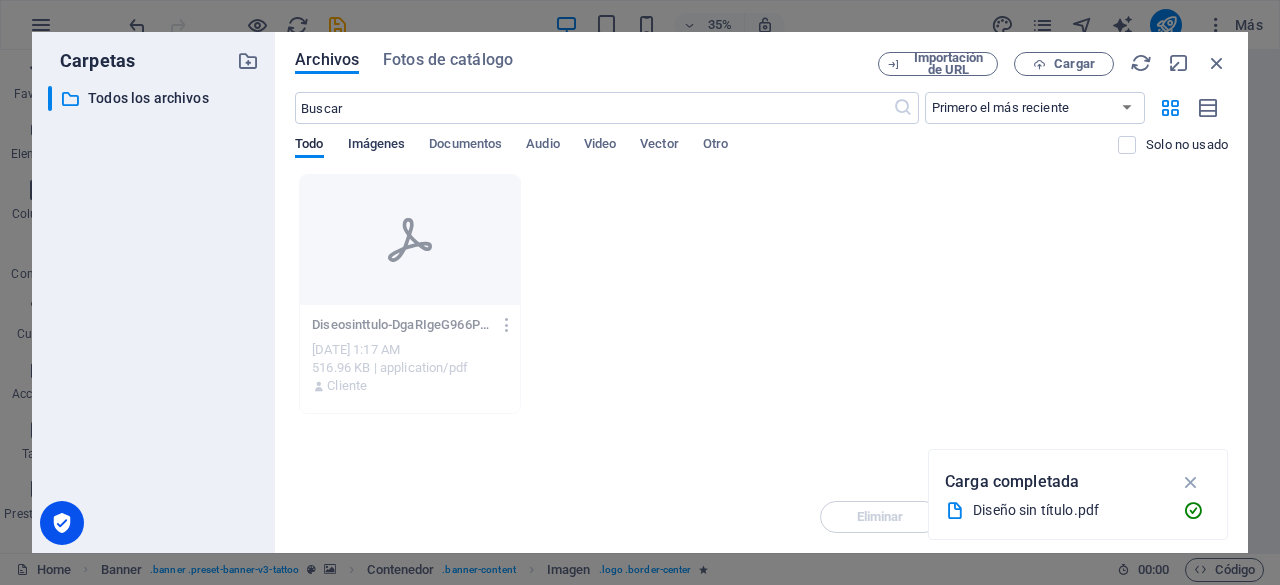 click on "Imágenes" at bounding box center [377, 146] 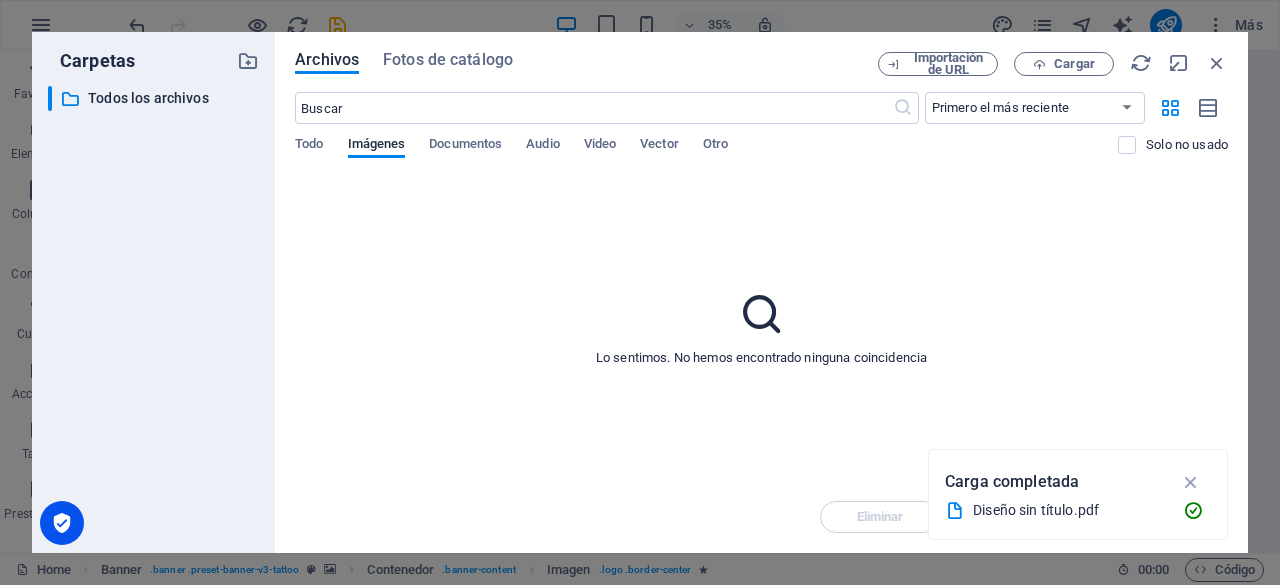 click on "Lo sentimos. No hemos encontrado ninguna coincidencia" at bounding box center (761, 327) 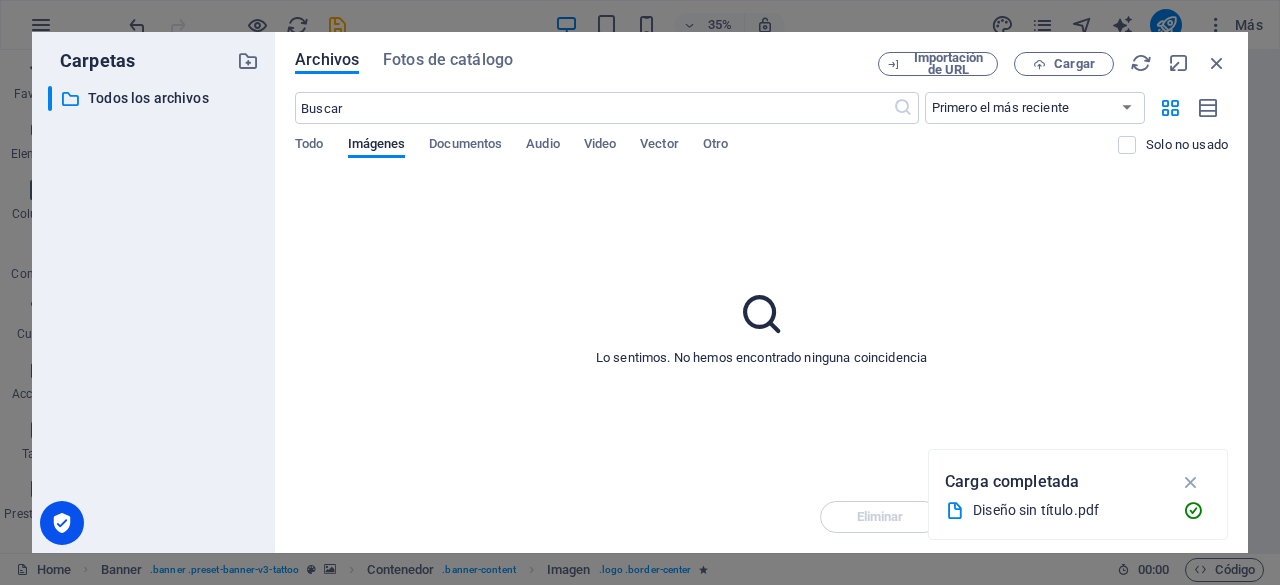 click on "Diseño sin título.pdf" at bounding box center (1070, 510) 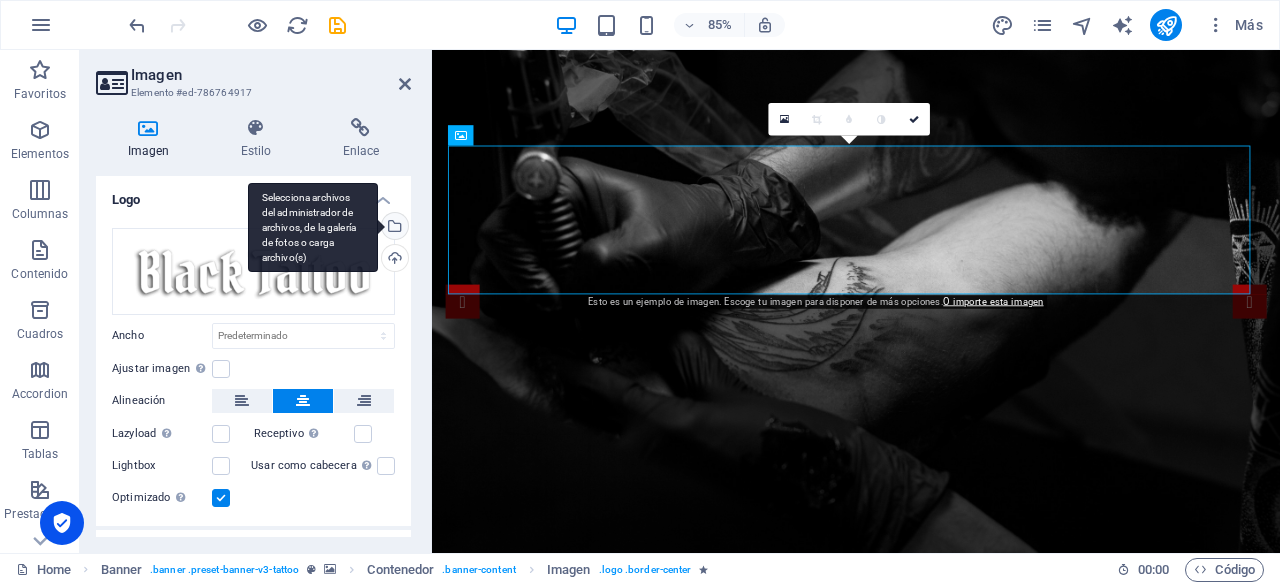 click on "Selecciona archivos del administrador de archivos, de la galería de fotos o carga archivo(s)" at bounding box center [313, 228] 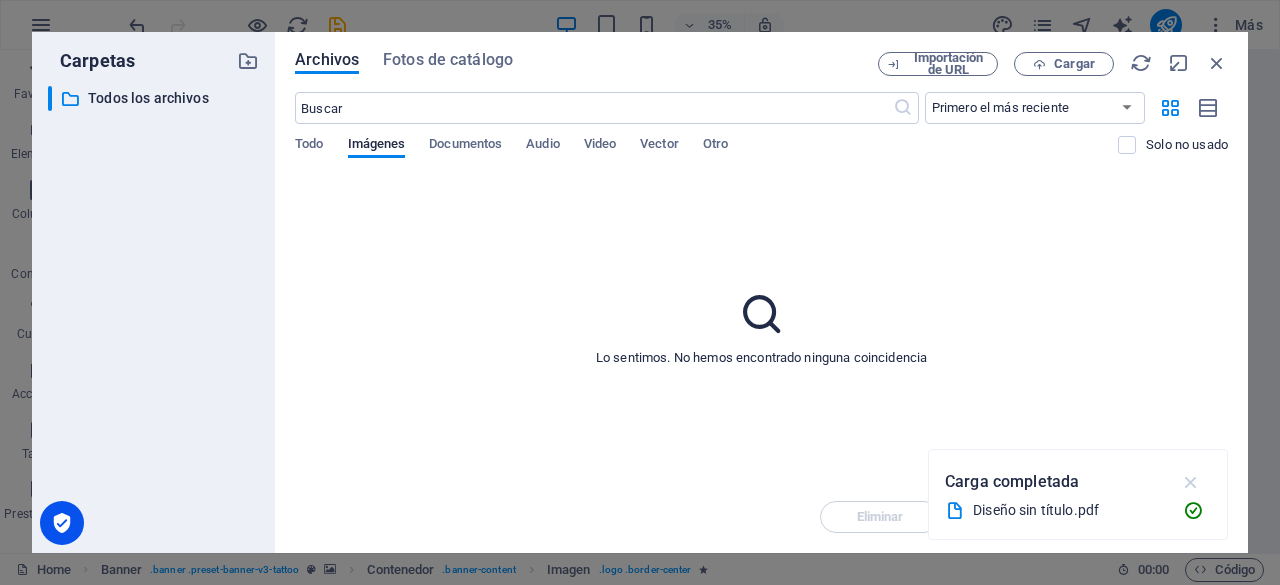 click at bounding box center [1191, 482] 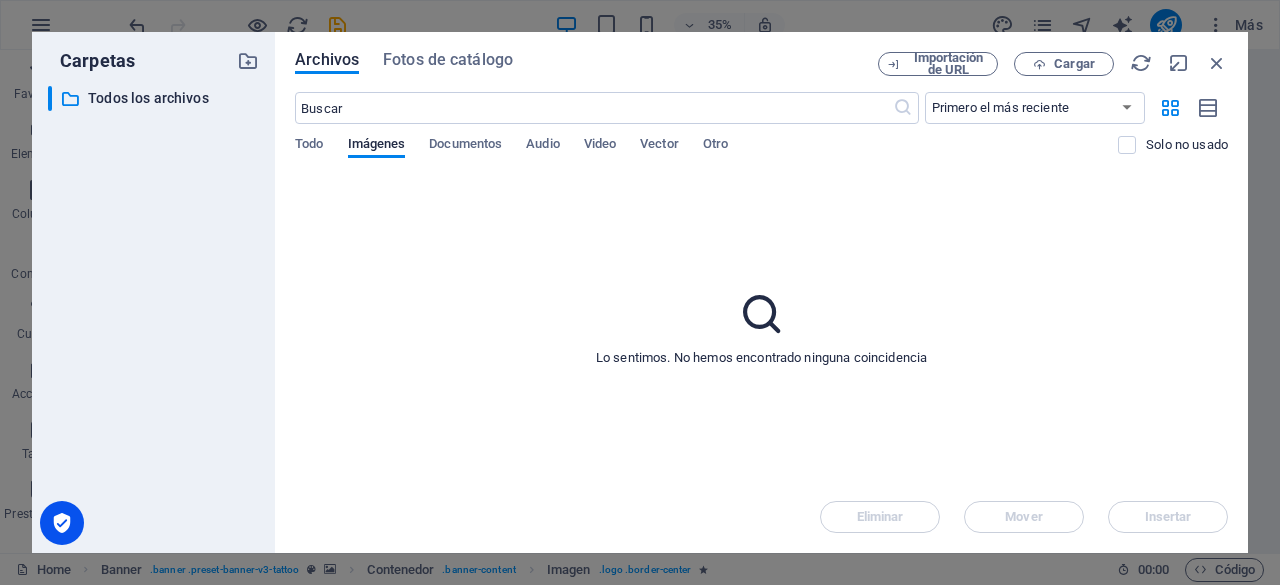 click on "Lo sentimos. No hemos encontrado ninguna coincidencia" at bounding box center (761, 327) 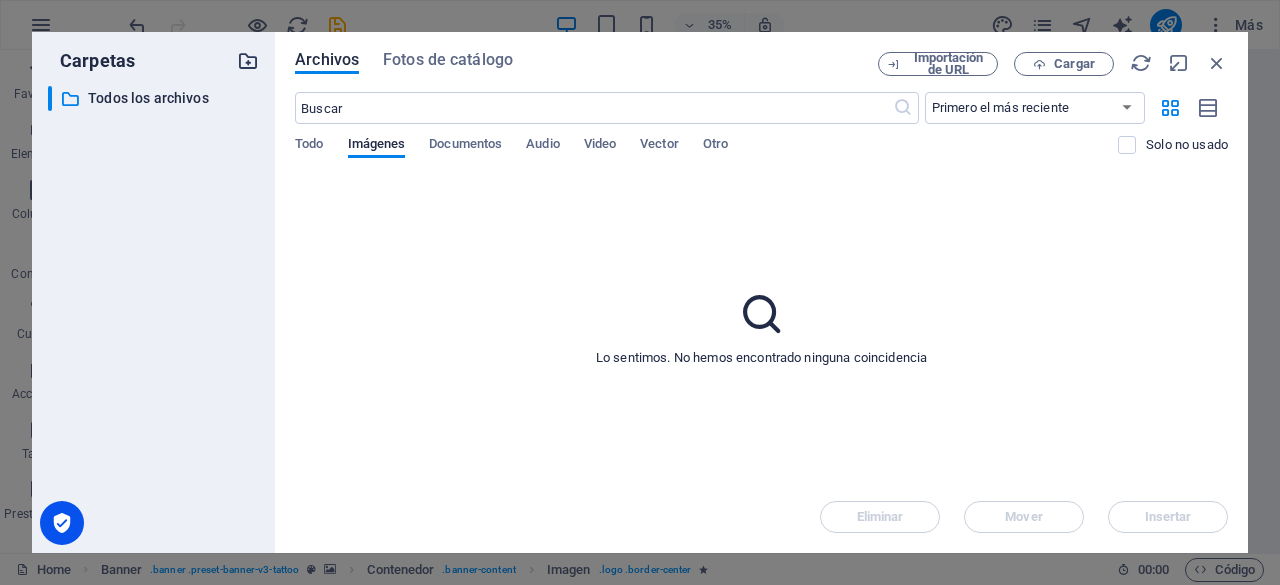 click at bounding box center (248, 61) 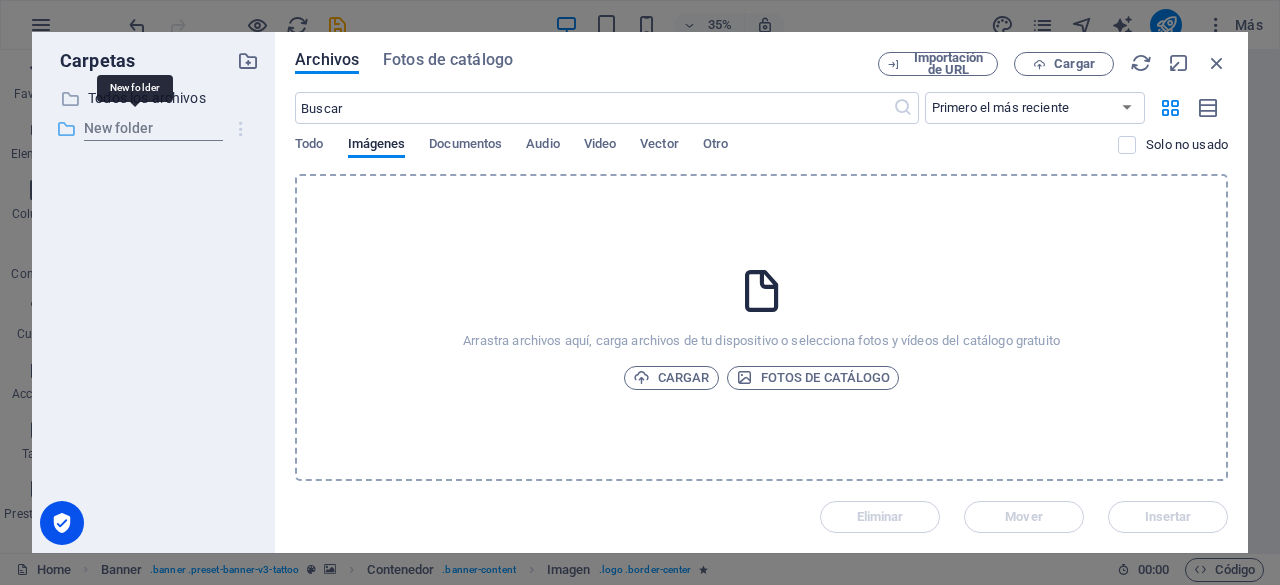 click at bounding box center (241, 129) 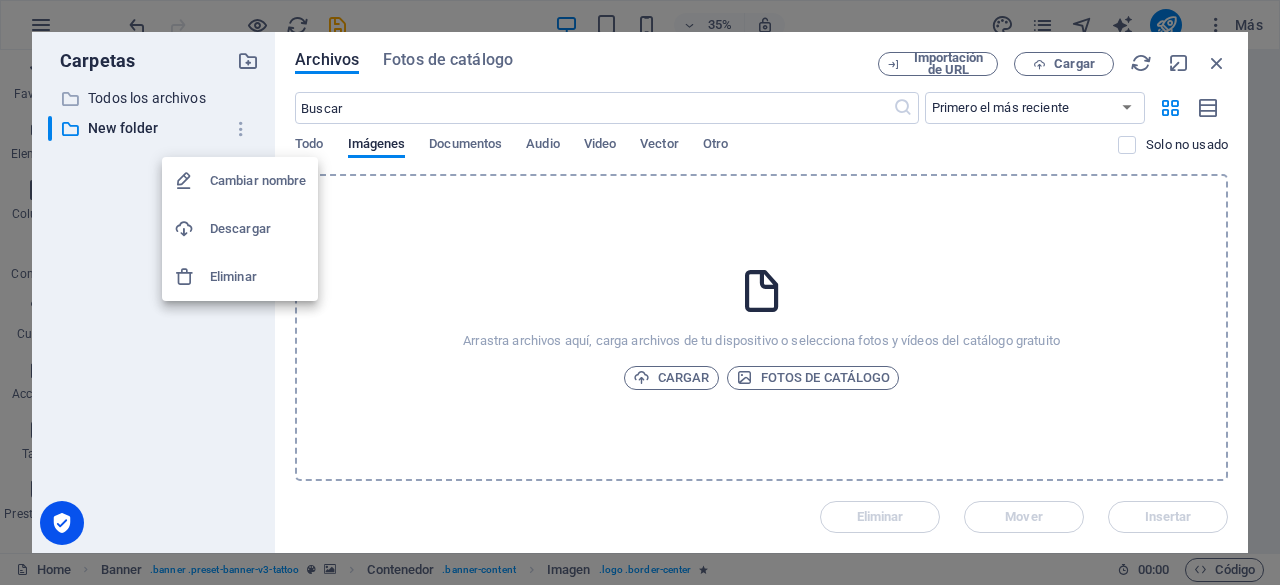 click on "Eliminar" at bounding box center [258, 277] 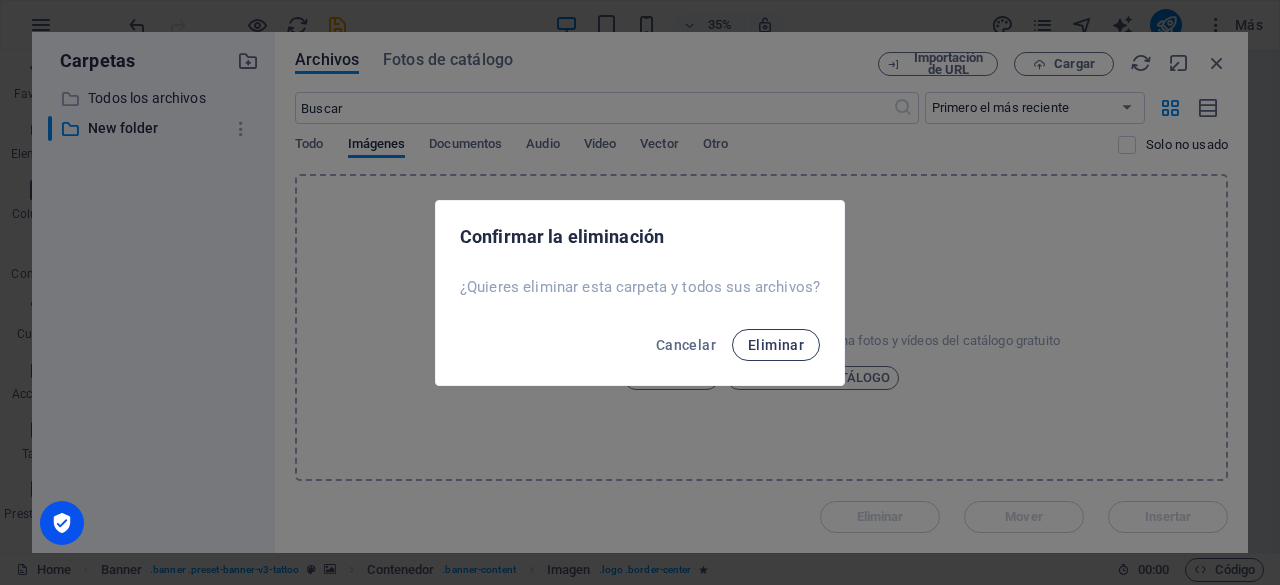 click on "Eliminar" at bounding box center (776, 345) 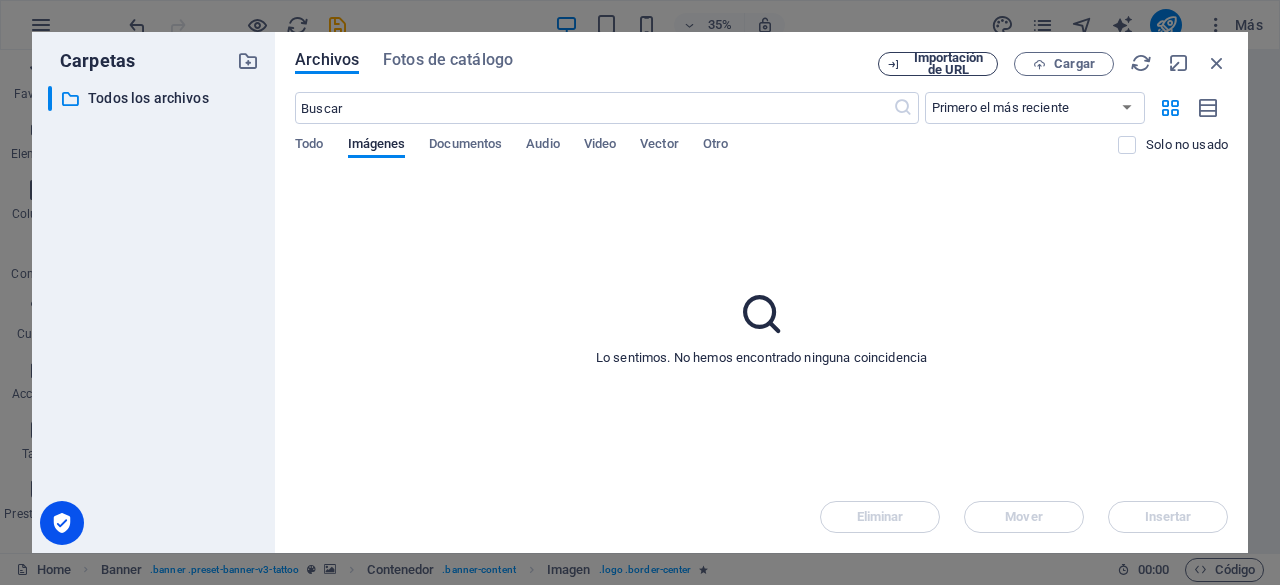 click on "Importación de URL" at bounding box center (948, 64) 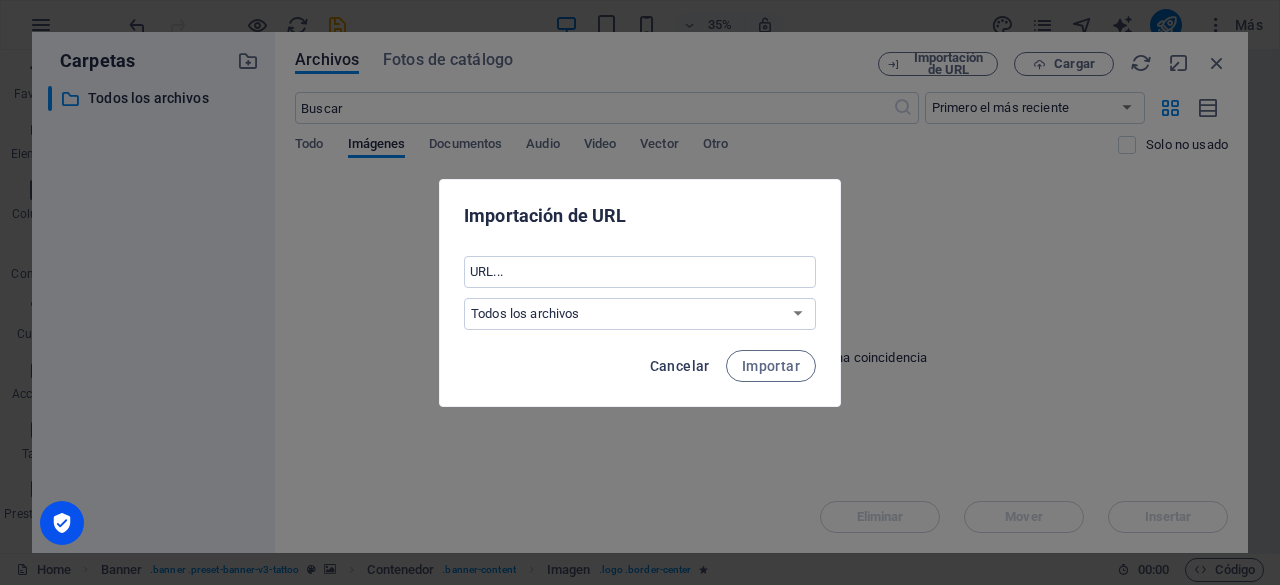 click on "Cancelar" at bounding box center [680, 366] 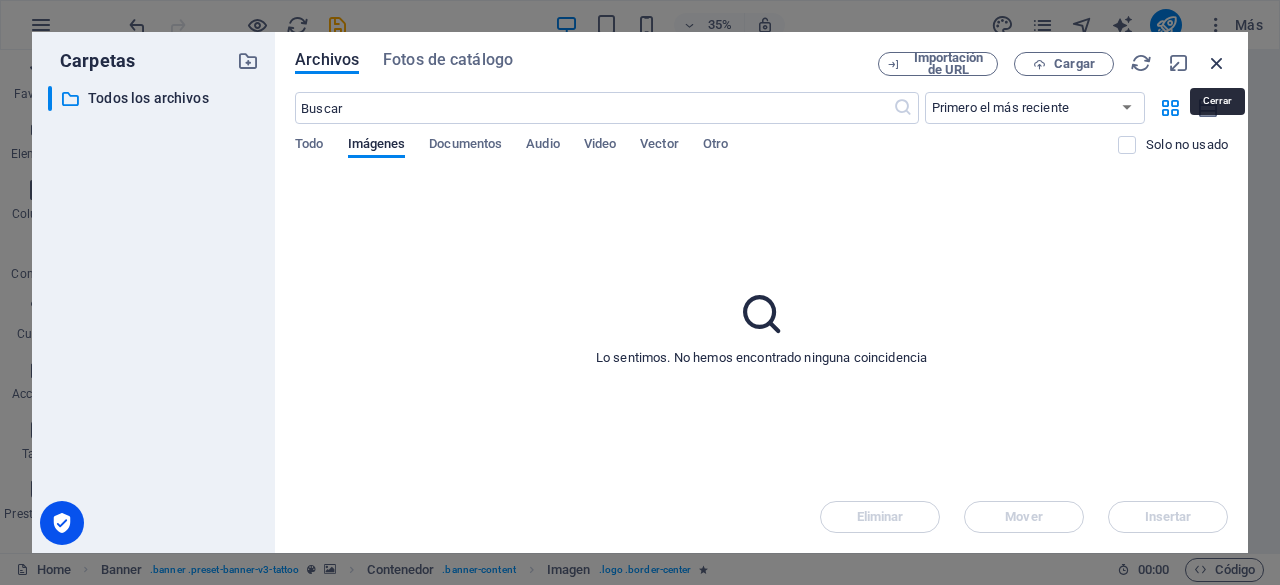 click at bounding box center [1217, 63] 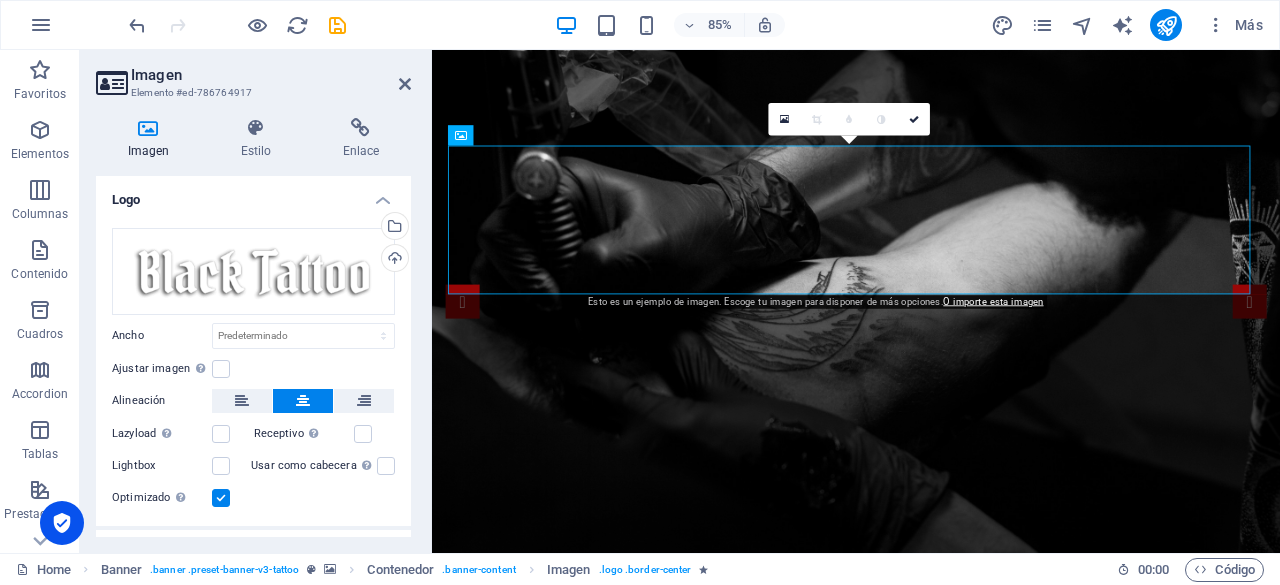 click on "Imagen Estilo Enlace Logo Arrastra archivos aquí, haz clic para escoger archivos o  selecciona archivos de Archivos o de nuestra galería gratuita de fotos y vídeos Selecciona archivos del administrador de archivos, de la galería de fotos o carga archivo(s) Cargar Ancho Predeterminado automático px rem % em vh vw Ajustar imagen Ajustar imagen automáticamente a un ancho y alto fijo Altura Predeterminado automático px Alineación Lazyload La carga de imágenes tras la carga de la página mejora la velocidad de la página. Receptivo Automáticamente cargar tamaños optimizados de smartphone e imagen retina. Lightbox Usar como cabecera La imagen se ajustará en una etiqueta de cabecera H1. Resulta útil para dar al texto alternativo el peso de una cabecera H1, por ejemplo, para el logo. En caso de duda, dejar deseleccionado. Optimizado Las imágenes se comprimen para así mejorar la velocidad de las páginas. Posición Dirección Personalizado X offset 50 px rem % vh vw Y offset 50 px rem % vh vw Texto Code" at bounding box center (253, 327) 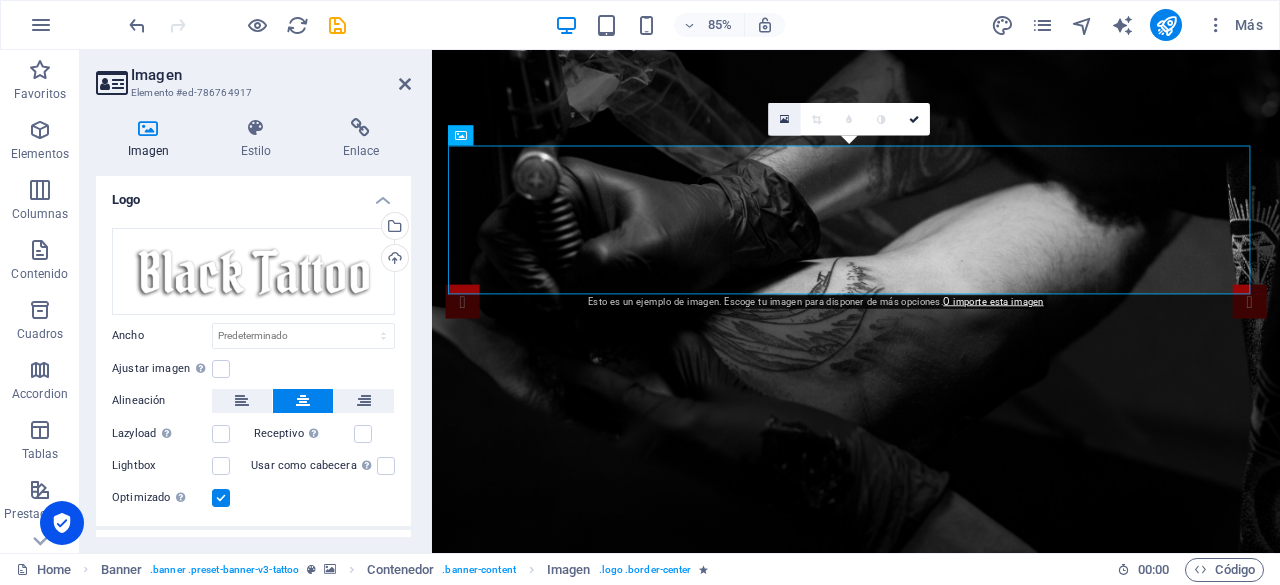 click at bounding box center (785, 119) 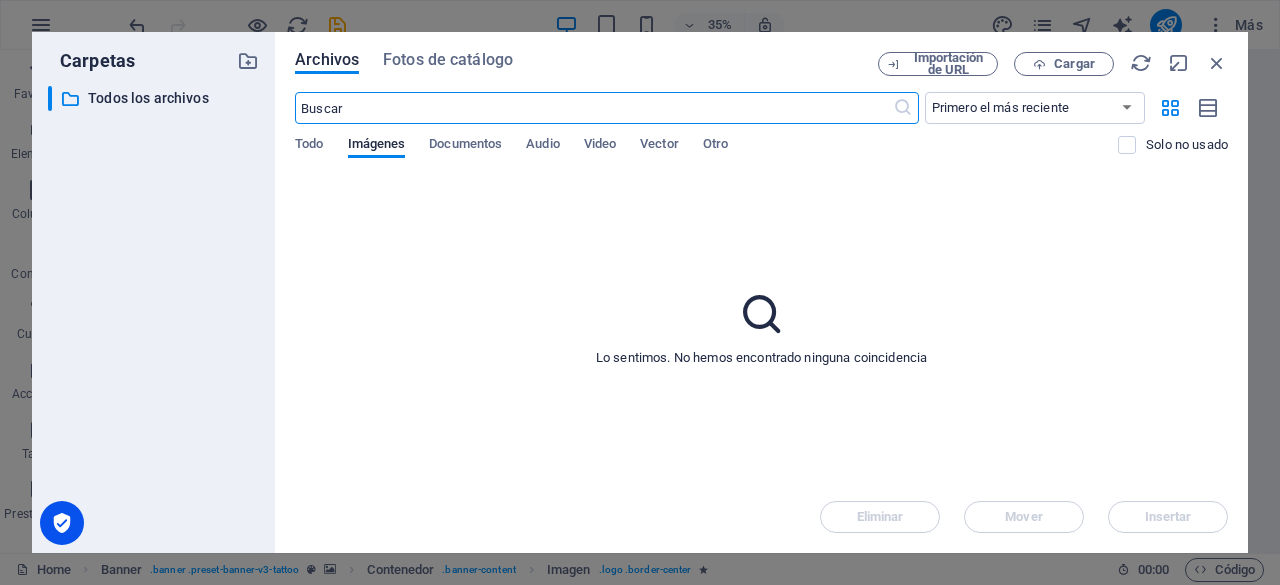 drag, startPoint x: 885, startPoint y: 483, endPoint x: 878, endPoint y: 473, distance: 12.206555 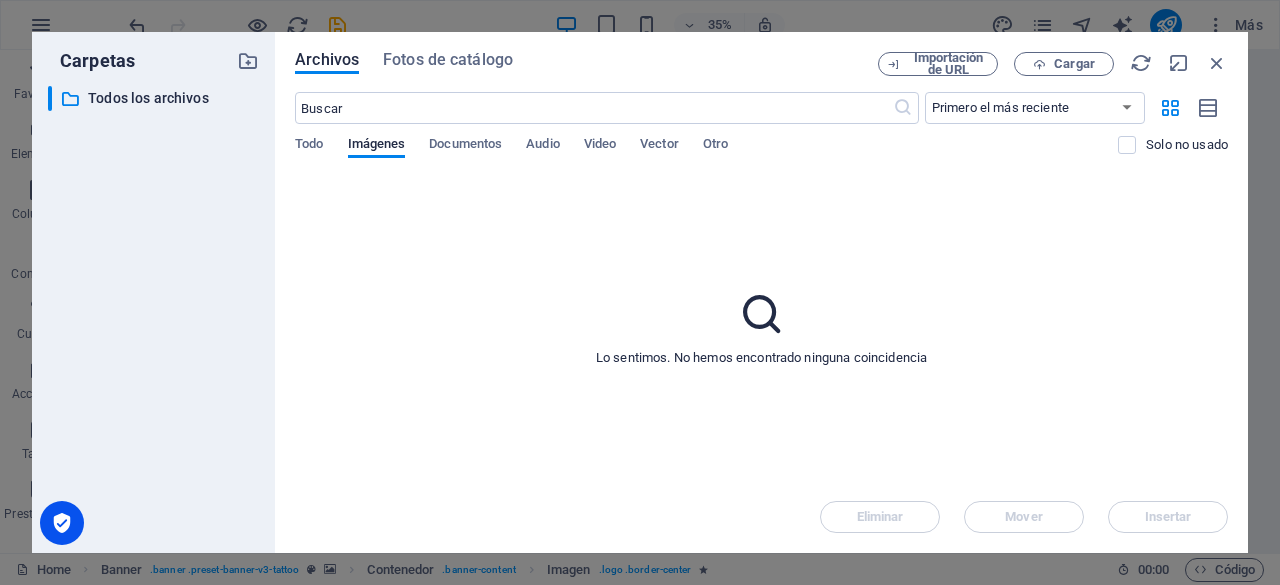 click on "​ Primero el más reciente Primero el más antiguo Nombre (A-Z) Nombre (Z-A) Tamaño (0-9) Tamaño (9-0) Resolución (0-9) Resolución (9-0) Todo Imágenes Documentos Audio Video Vector Otro Solo no usado" at bounding box center [761, 133] 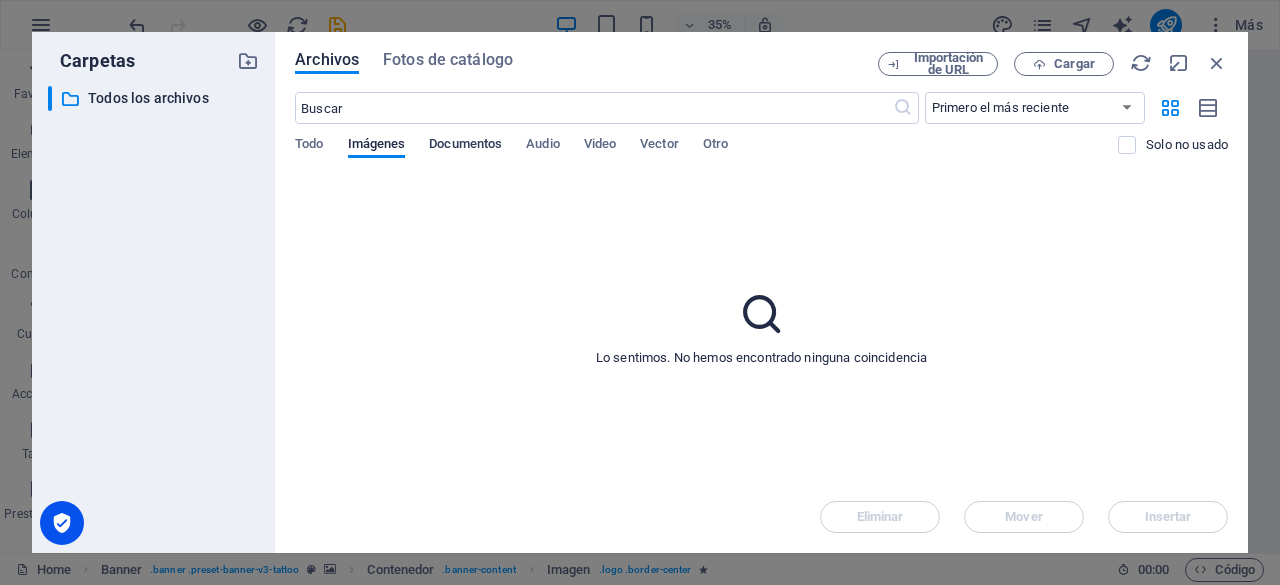 click on "Documentos" at bounding box center (465, 146) 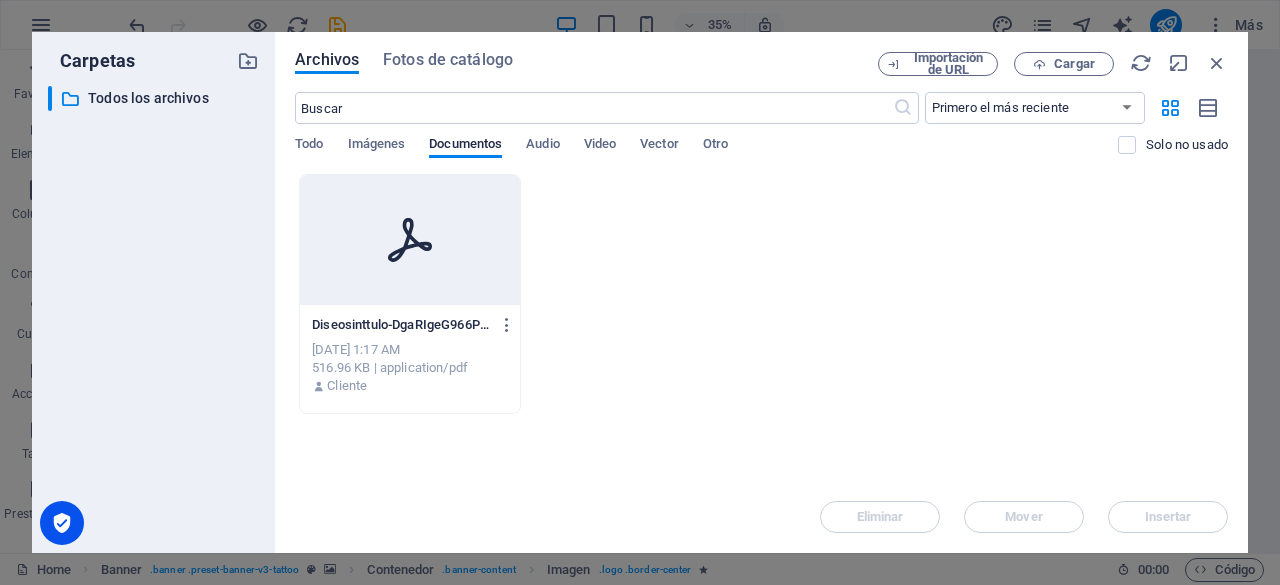 click at bounding box center (410, 240) 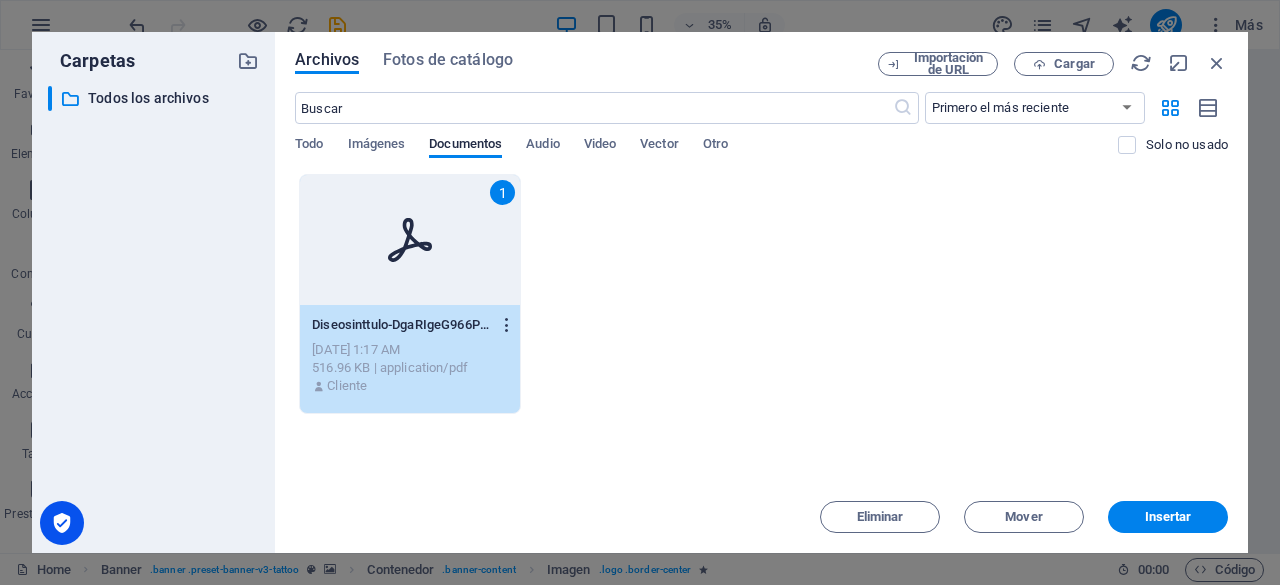 click at bounding box center [507, 325] 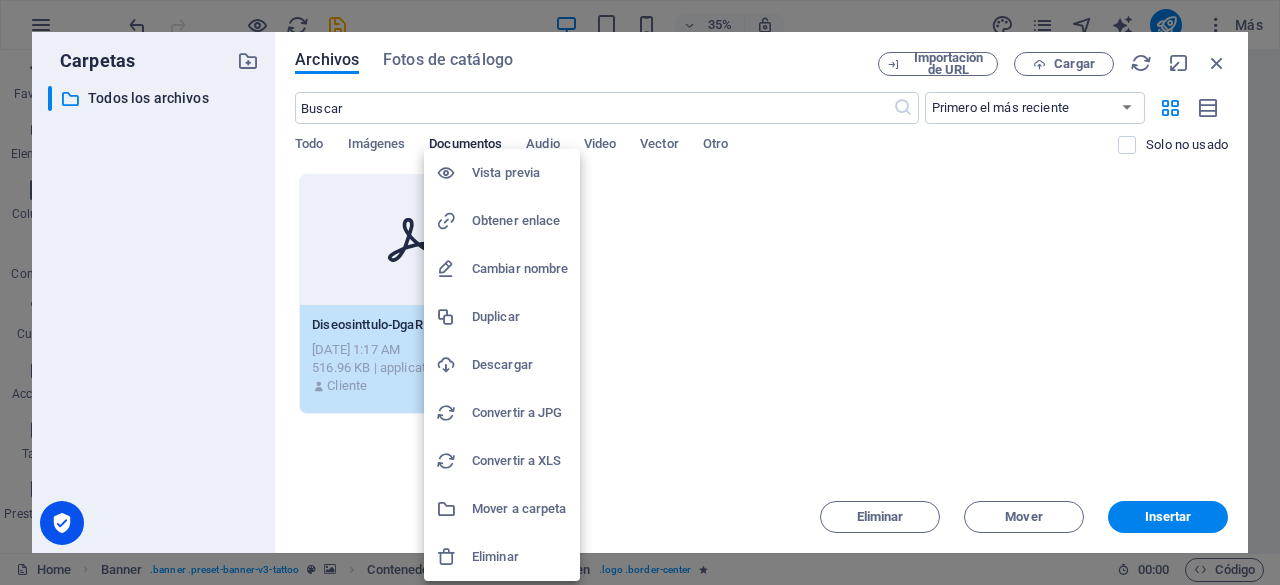 click on "Vista previa" at bounding box center (520, 173) 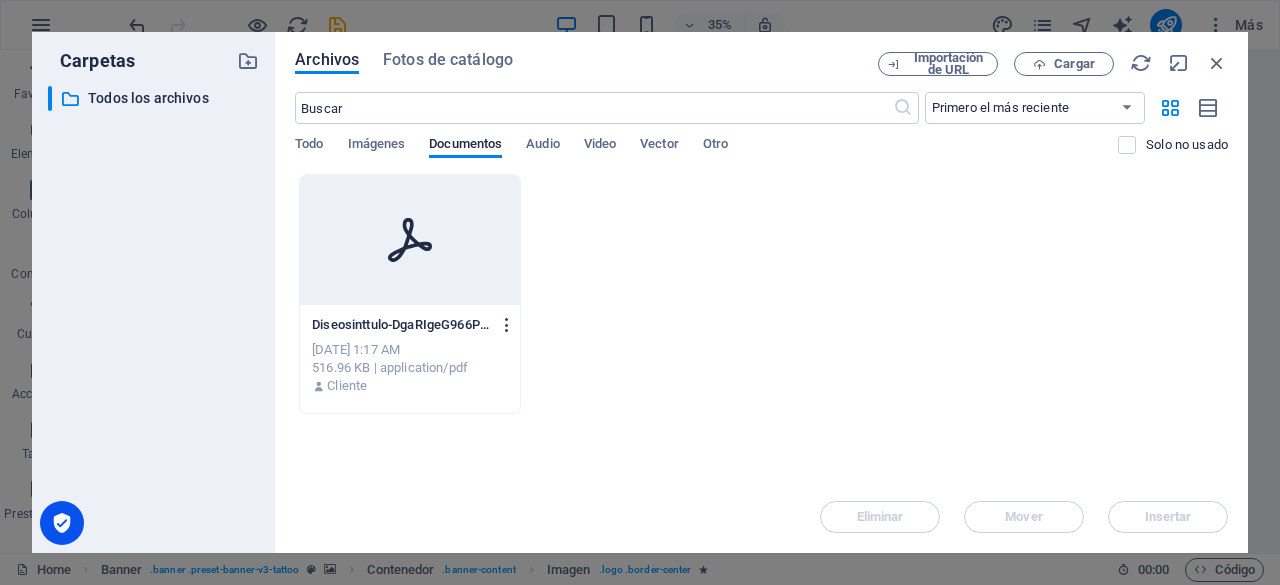 click at bounding box center [507, 325] 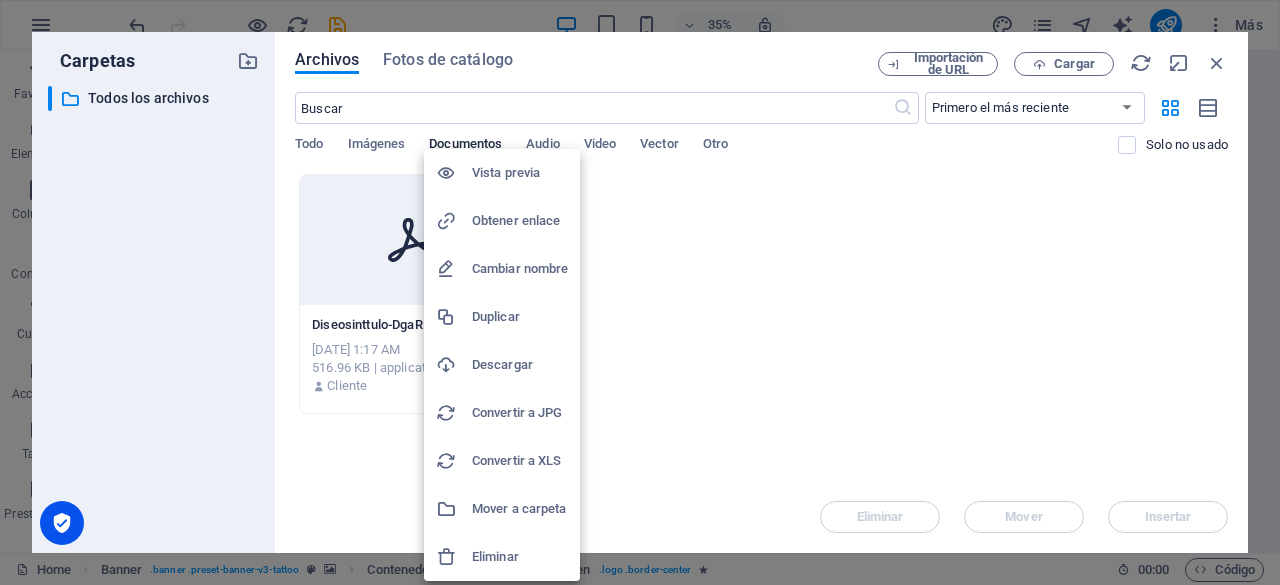 click on "Convertir a JPG" at bounding box center [520, 413] 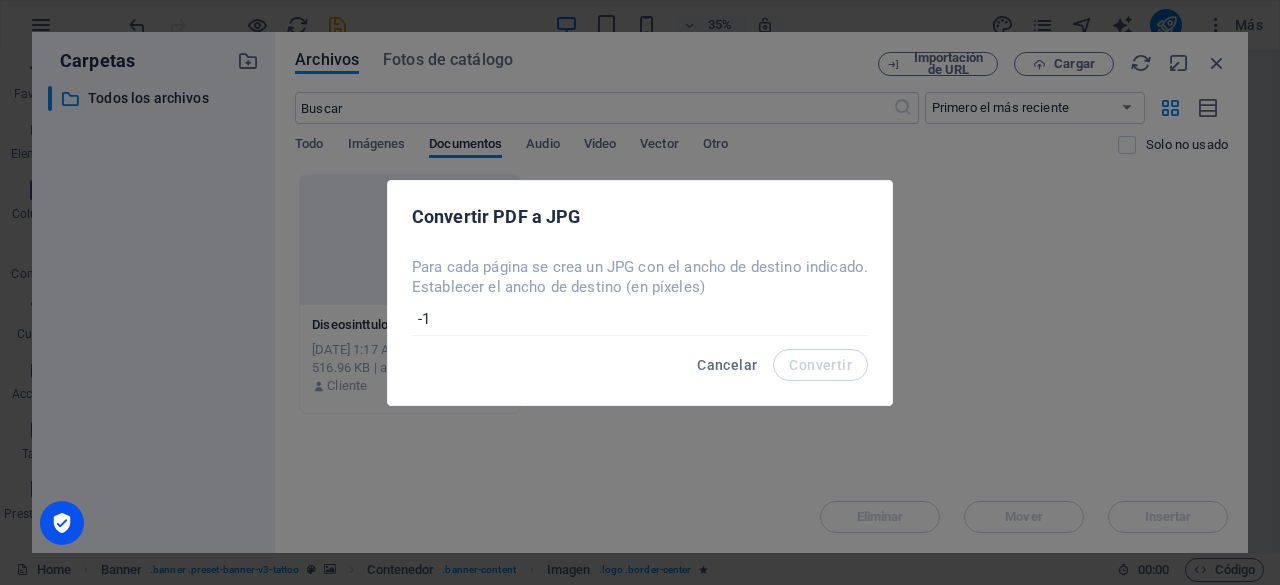 type on "-1" 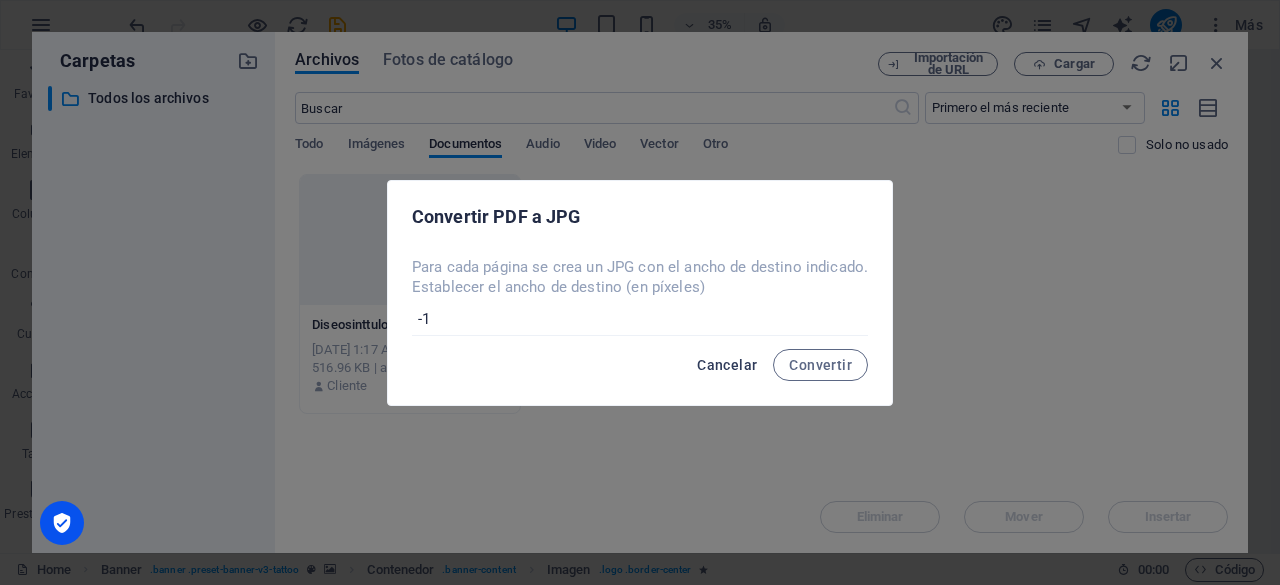 click on "Cancelar" at bounding box center [727, 365] 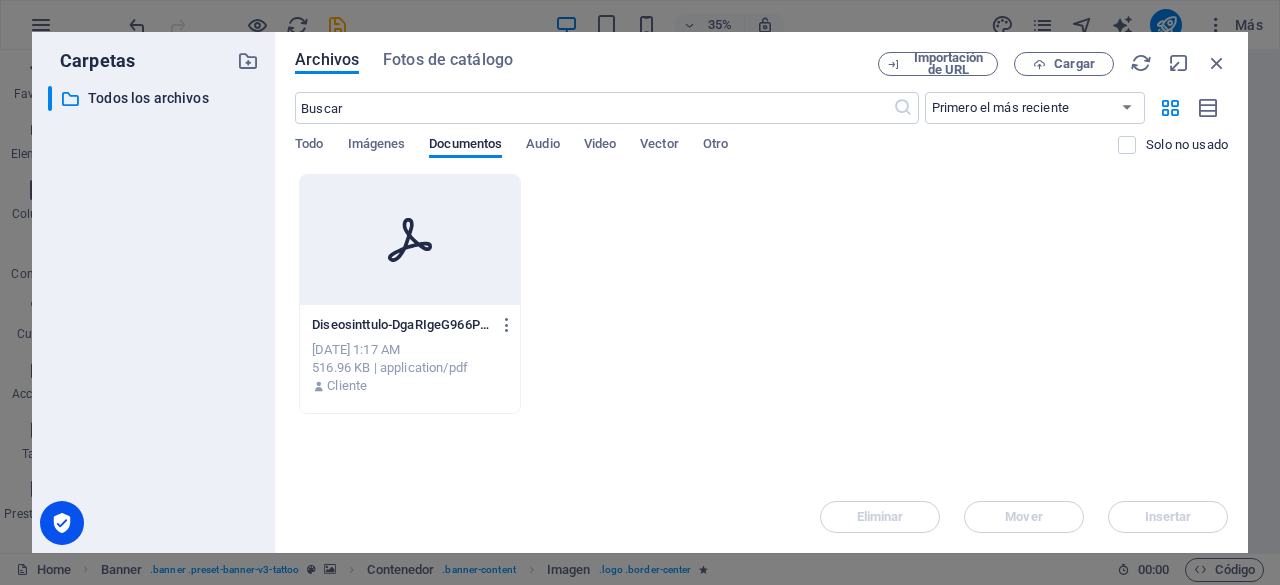 click at bounding box center [410, 240] 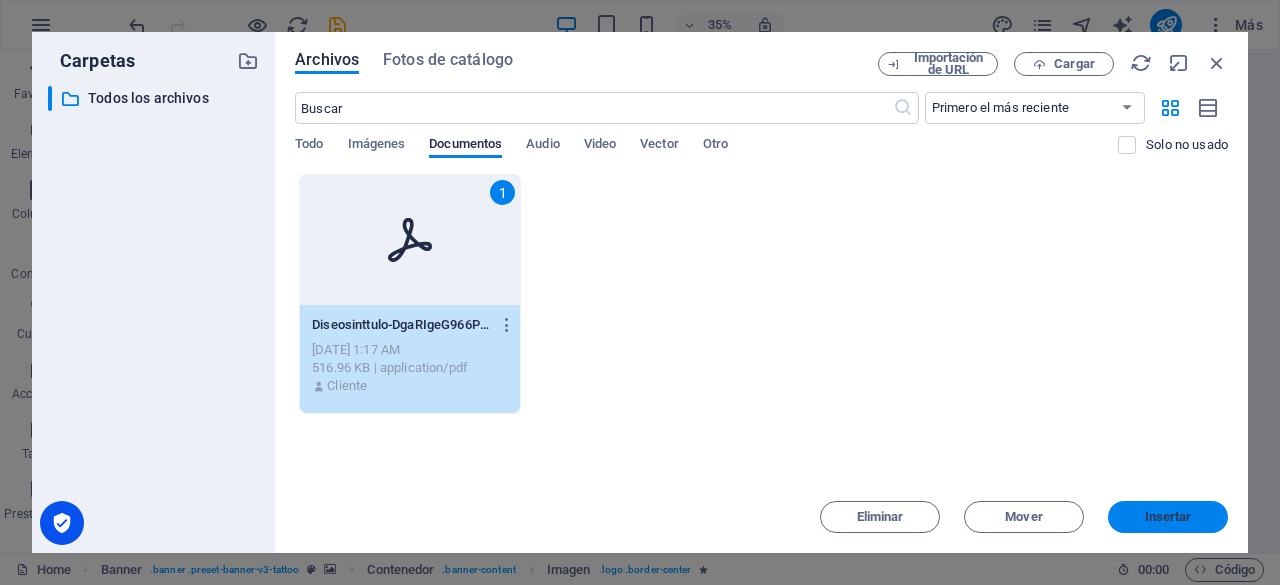click on "Insertar" at bounding box center [1168, 517] 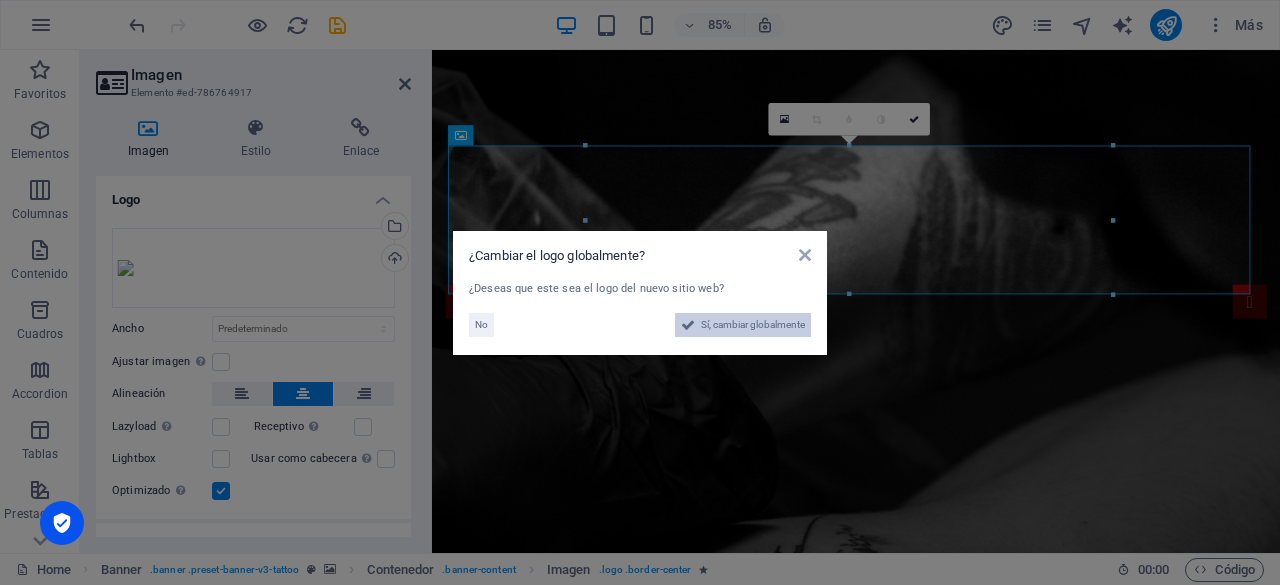 click on "Sí, cambiar globalmente" at bounding box center [753, 325] 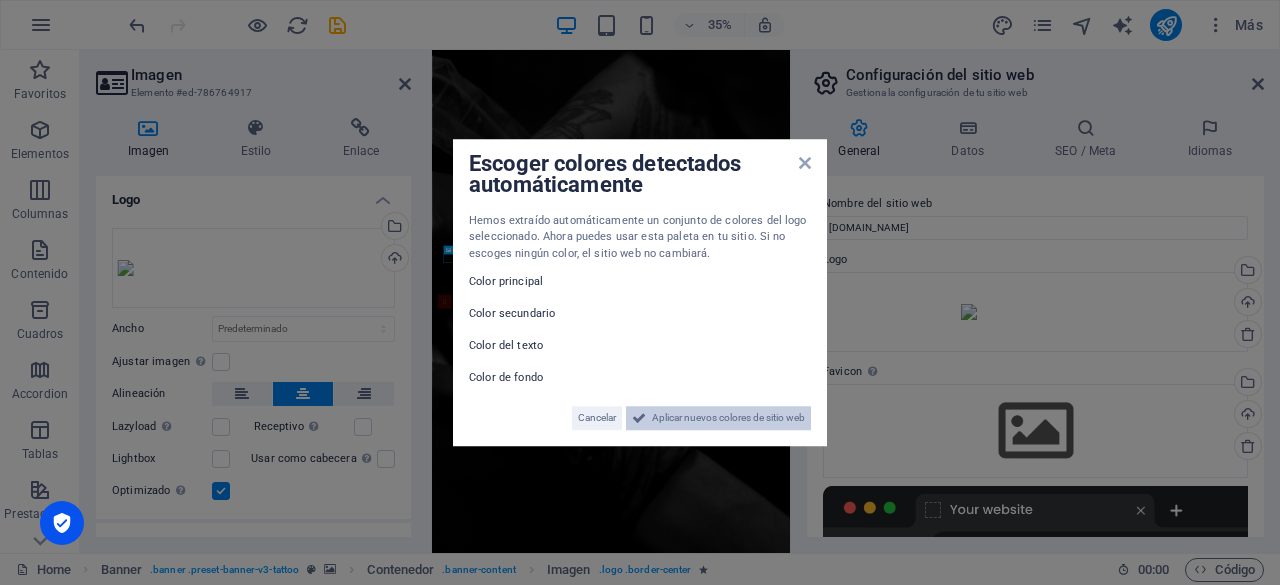 click on "Aplicar nuevos colores de sitio web" at bounding box center [728, 418] 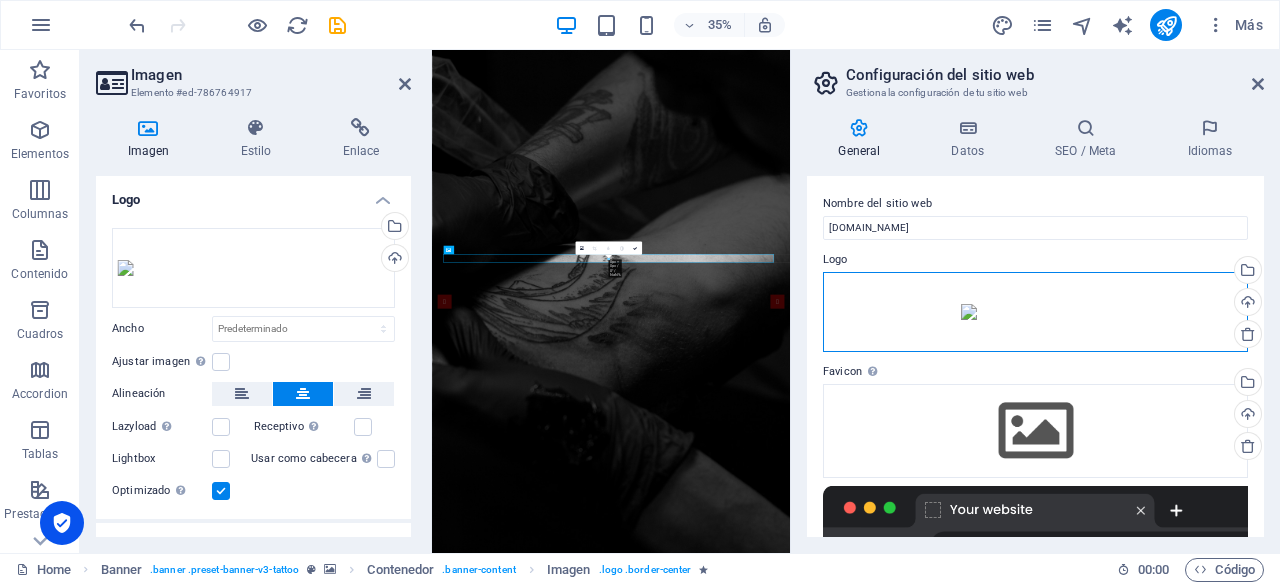 click on "Arrastra archivos aquí, haz clic para escoger archivos o  selecciona archivos de Archivos o de nuestra galería gratuita de fotos y vídeos" at bounding box center [1035, 312] 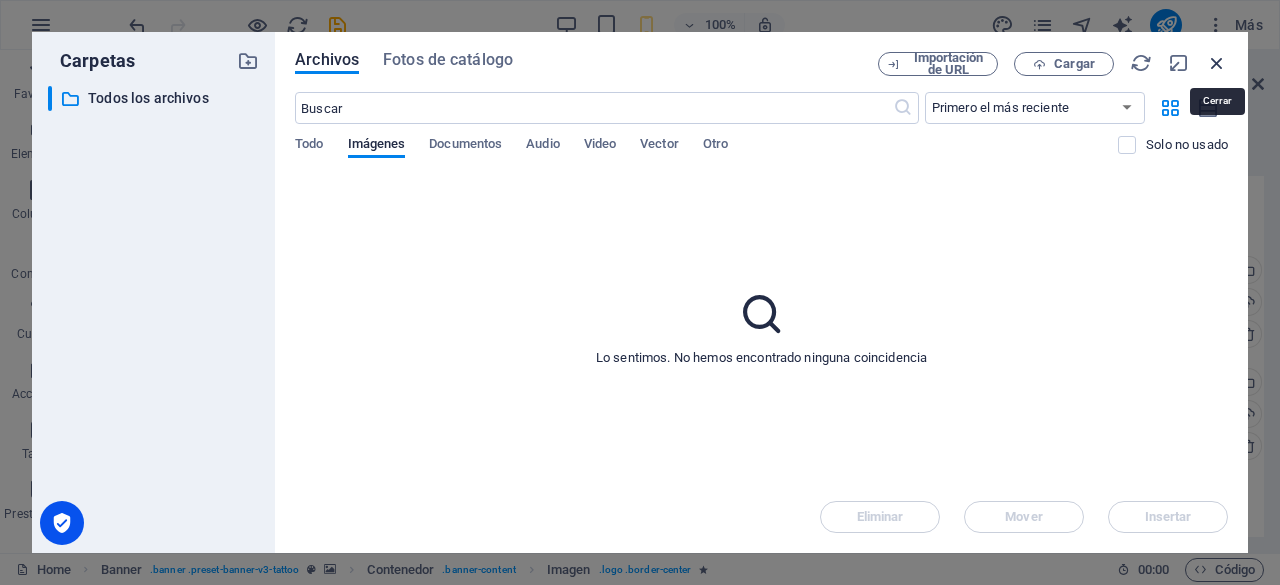 click at bounding box center (1217, 63) 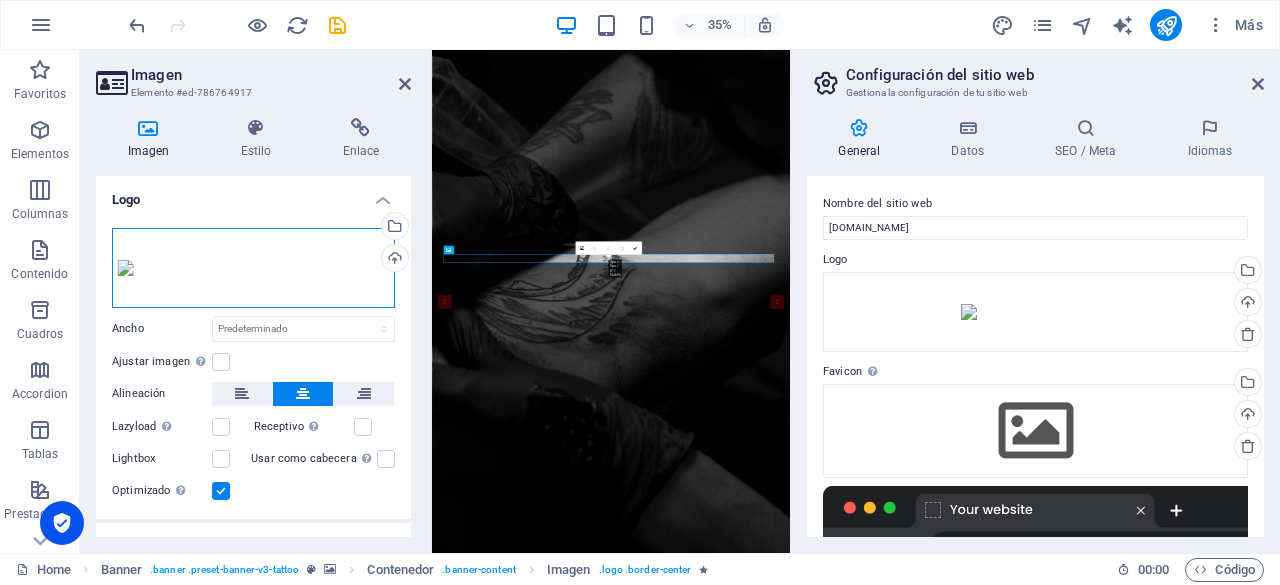 click on "Arrastra archivos aquí, haz clic para escoger archivos o  selecciona archivos de Archivos o de nuestra galería gratuita de fotos y vídeos" at bounding box center (253, 268) 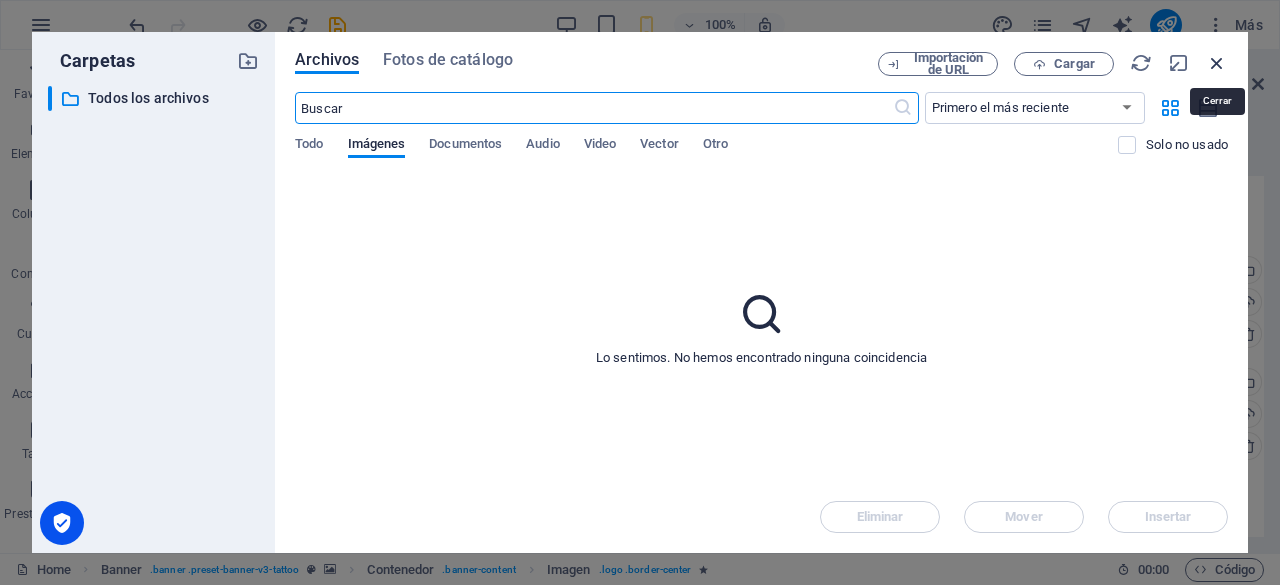 click at bounding box center [1217, 63] 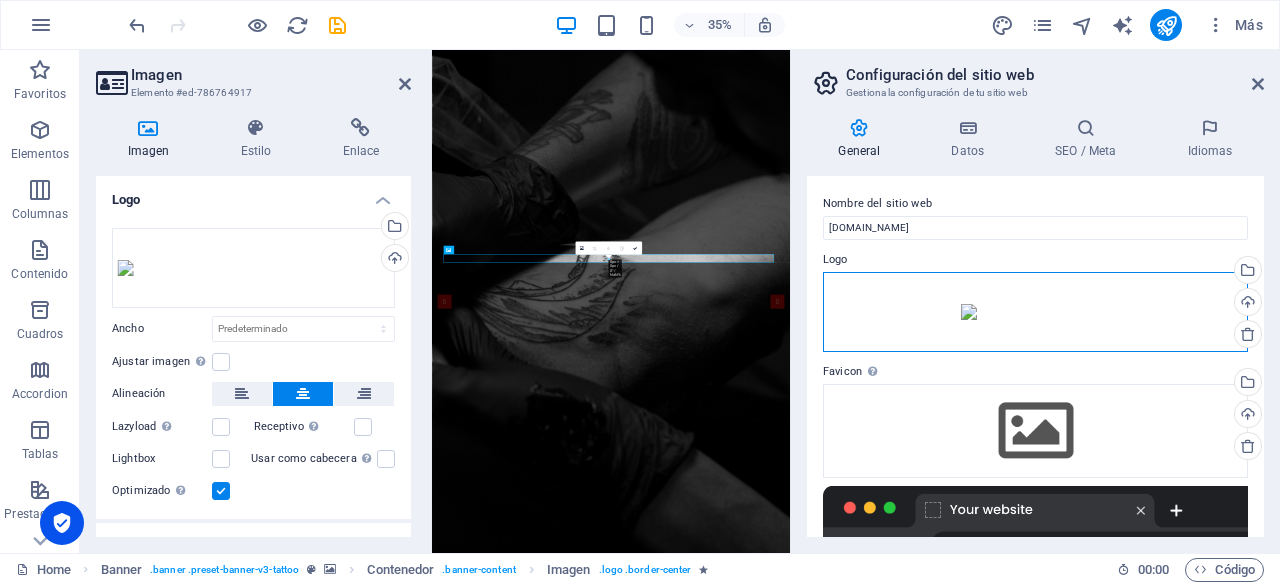 click on "Arrastra archivos aquí, haz clic para escoger archivos o  selecciona archivos de Archivos o de nuestra galería gratuita de fotos y vídeos" at bounding box center (1035, 312) 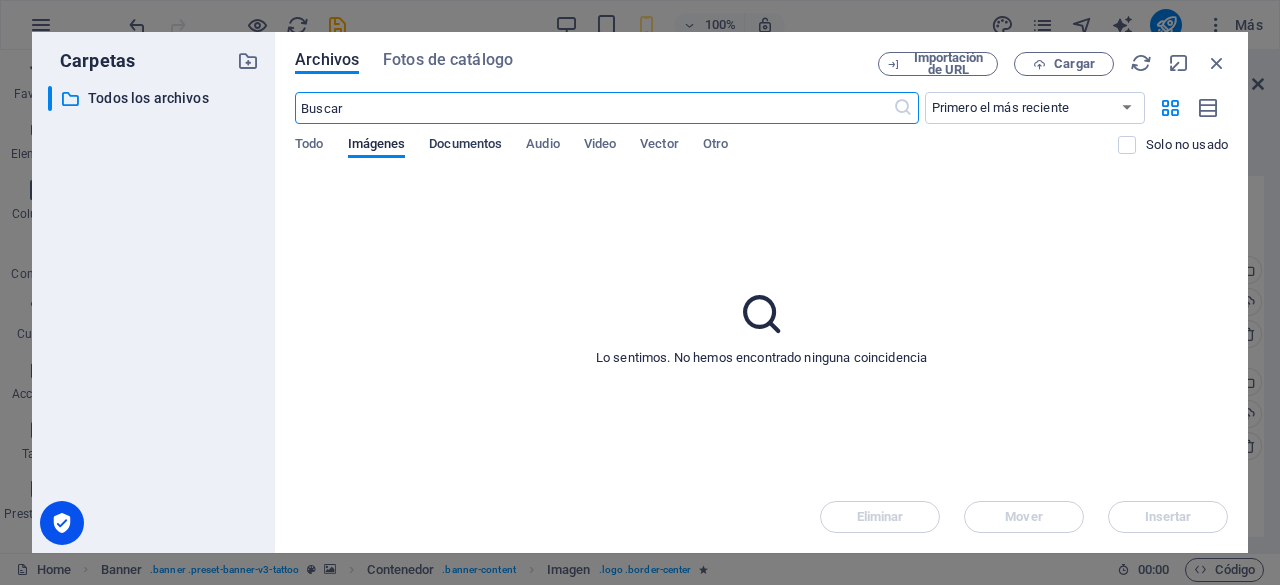 click on "Documentos" at bounding box center (465, 146) 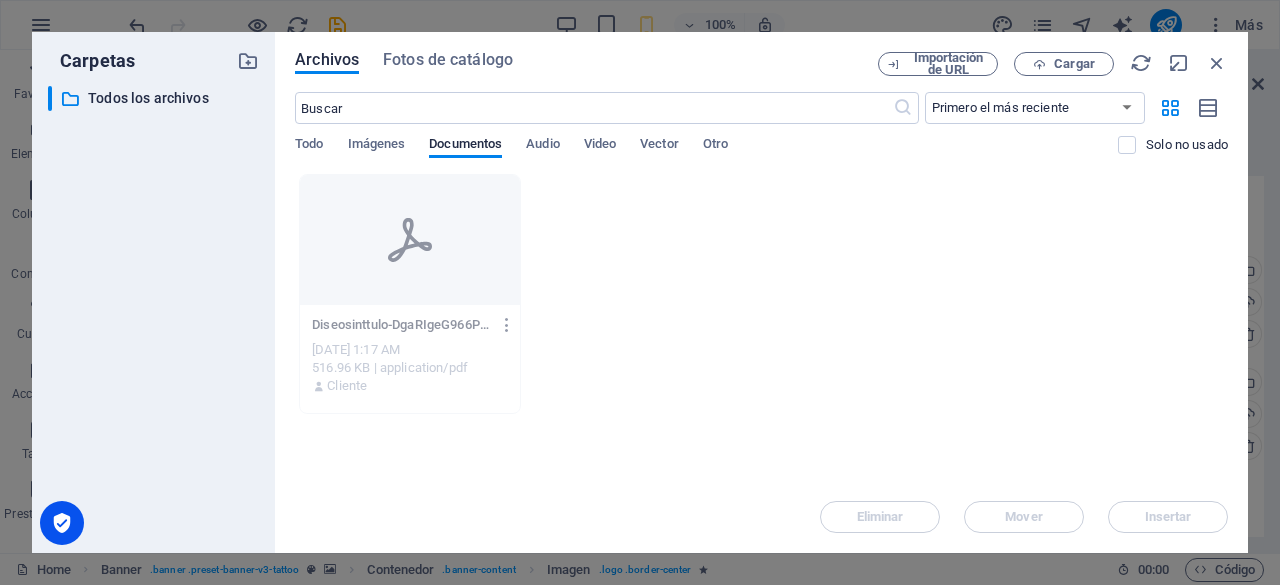 click at bounding box center [507, 325] 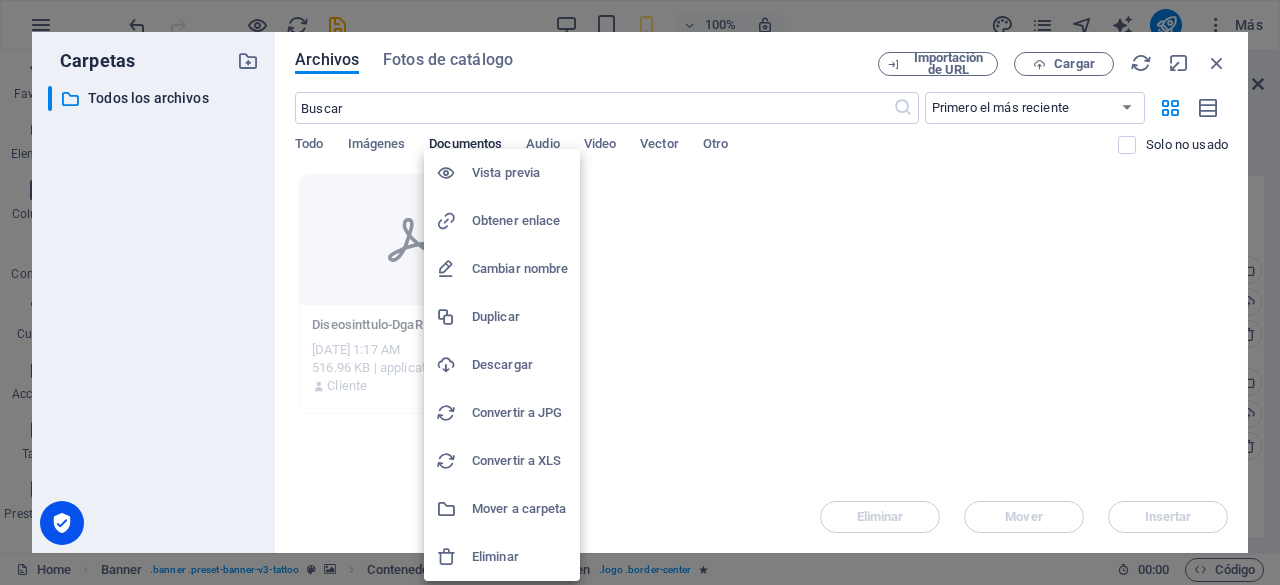 click on "Descargar" at bounding box center [520, 365] 